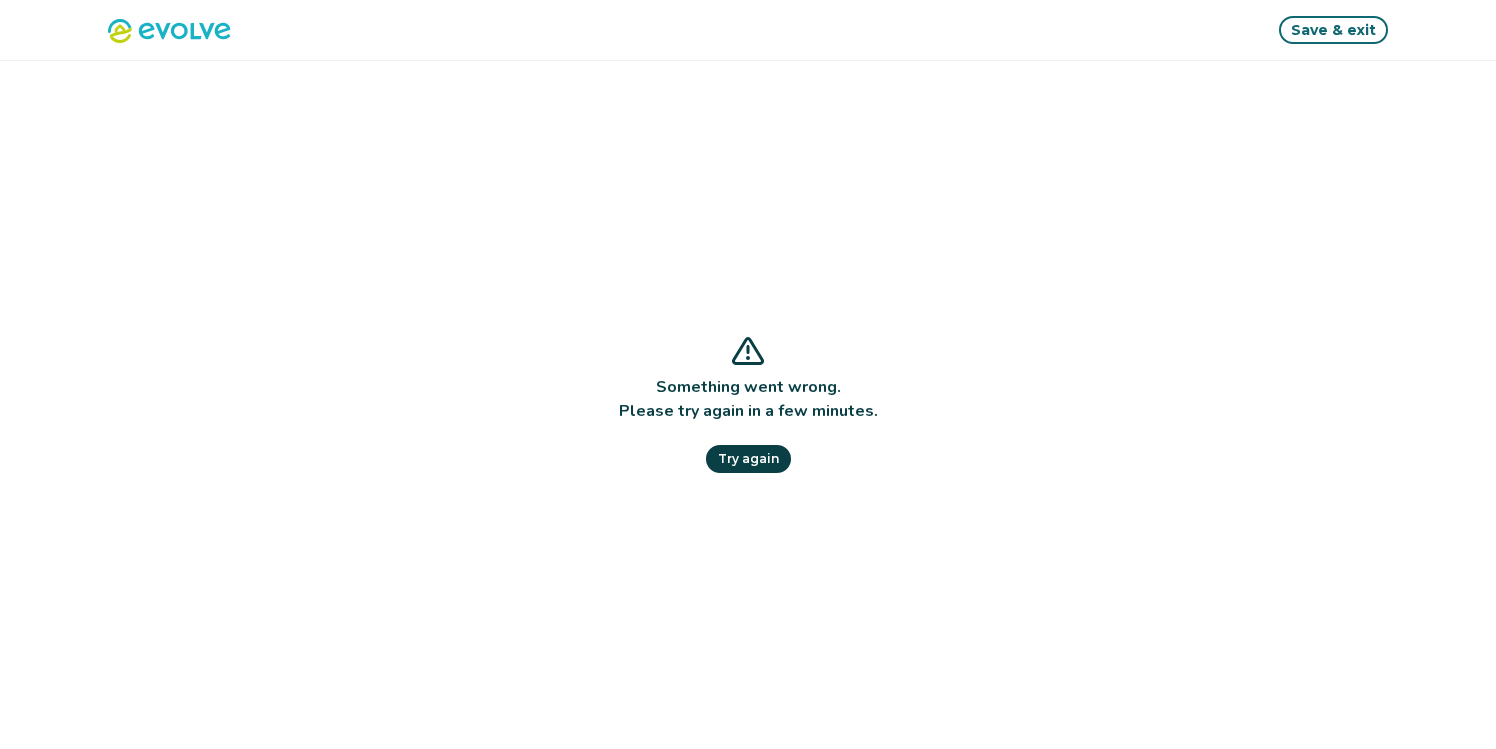 scroll, scrollTop: 0, scrollLeft: 0, axis: both 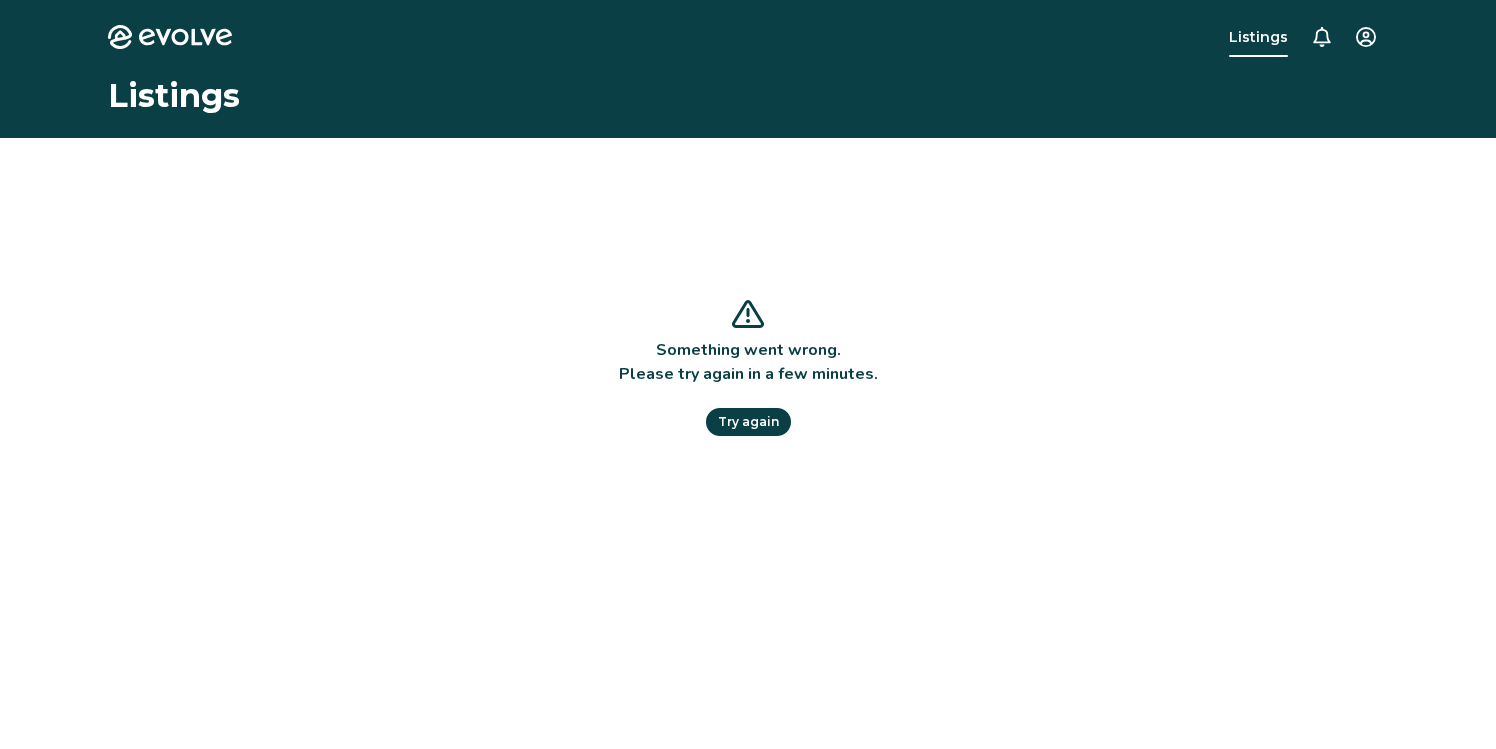 click on "Evolve Listings Listings Something went wrong.  Please try again in a few minutes. Try again © 2013-Present Evolve Vacation Rental Network Privacy Policy | Terms of Service" at bounding box center (748, 517) 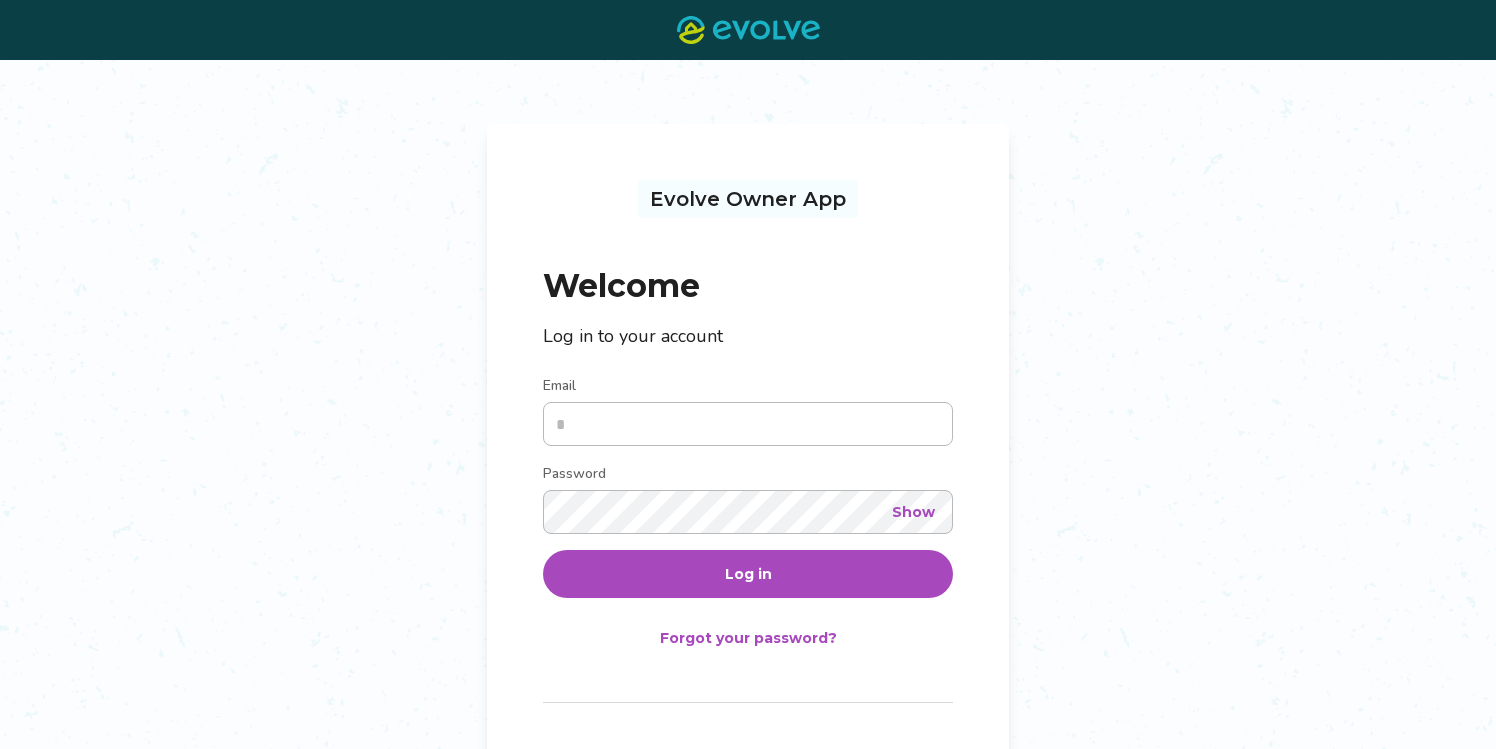 scroll, scrollTop: 0, scrollLeft: 0, axis: both 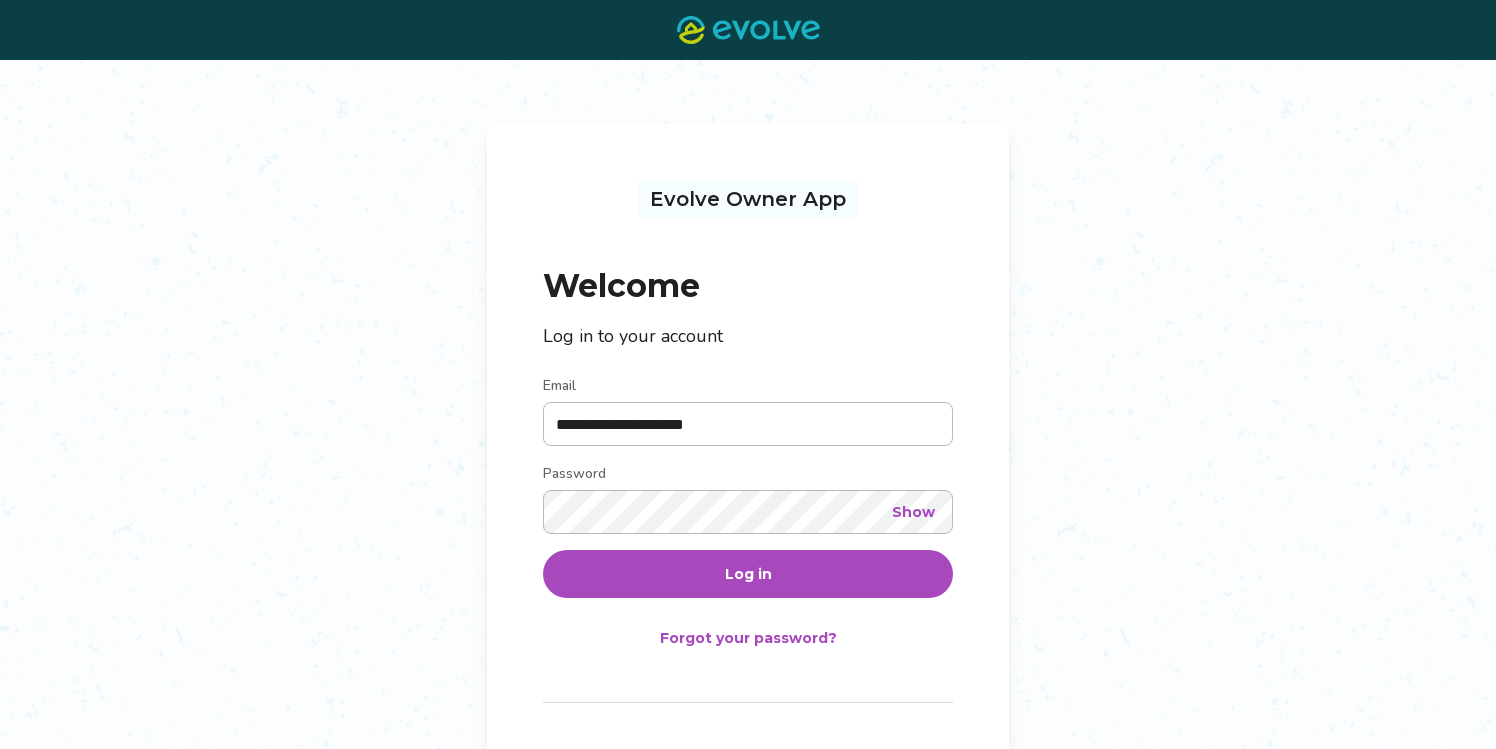 click on "Show" at bounding box center [913, 512] 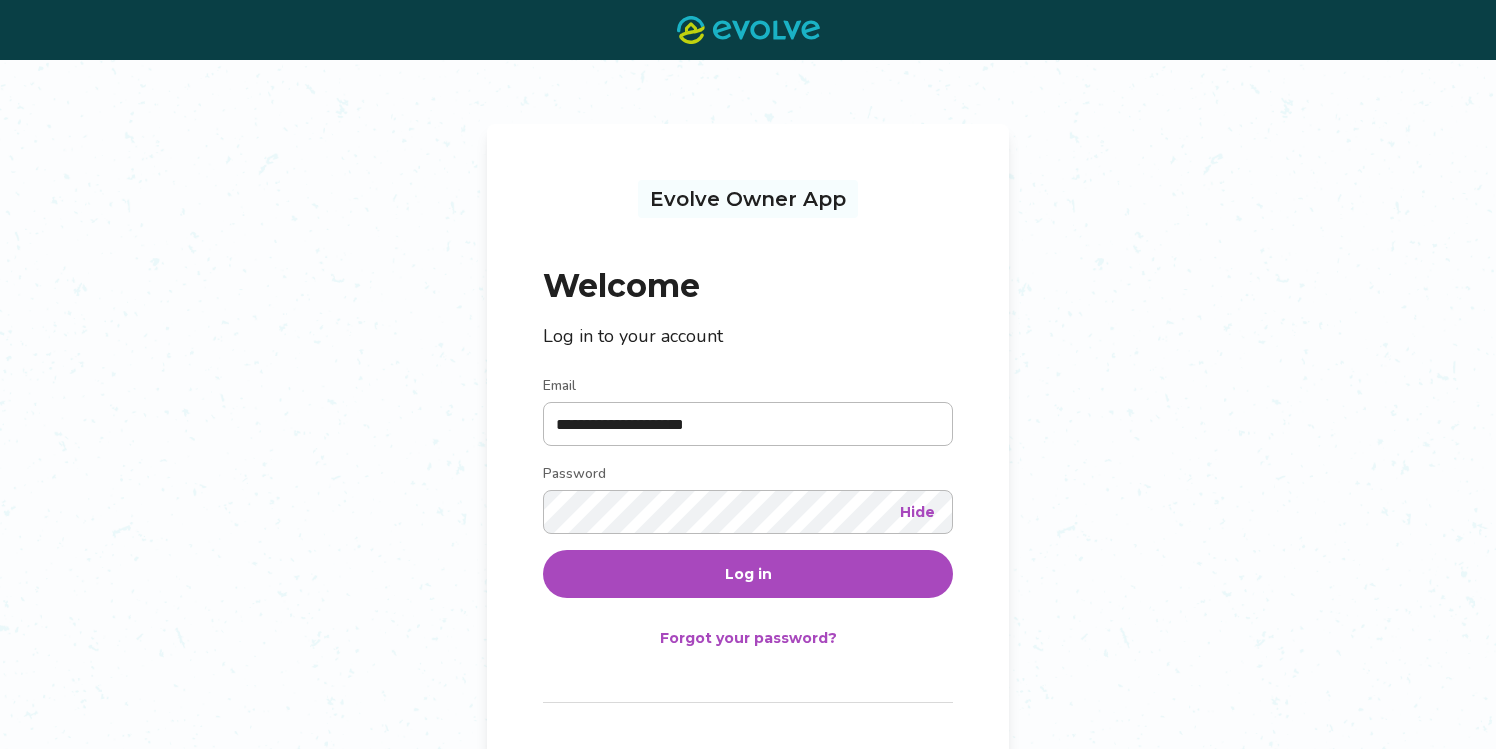 click on "Log in" at bounding box center [748, 574] 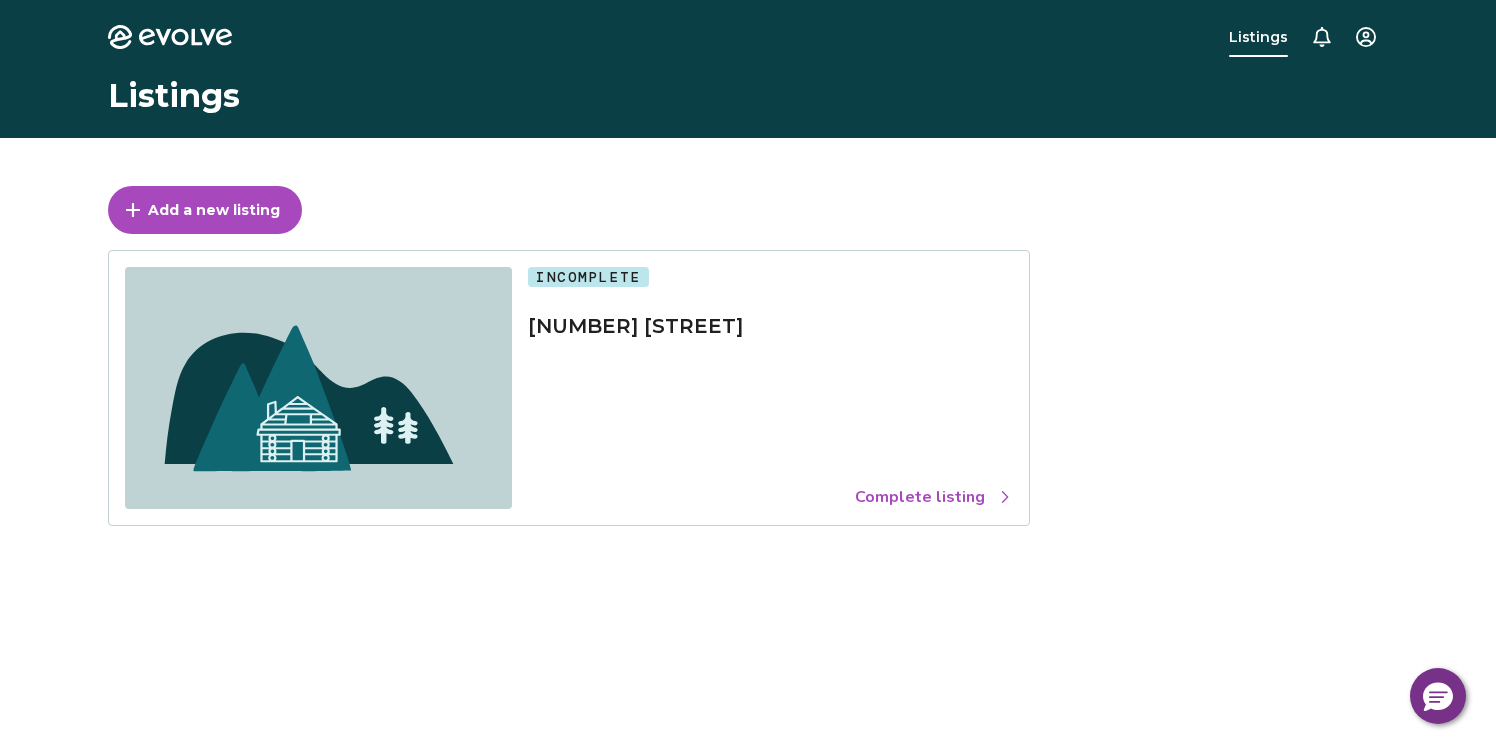 click on "Evolve Listings Listings Add a new listing Incomplete [NUMBER] [STREET] Complete listing © 2013-Present Evolve Vacation Rental Network Privacy Policy | Terms of Service" at bounding box center (748, 517) 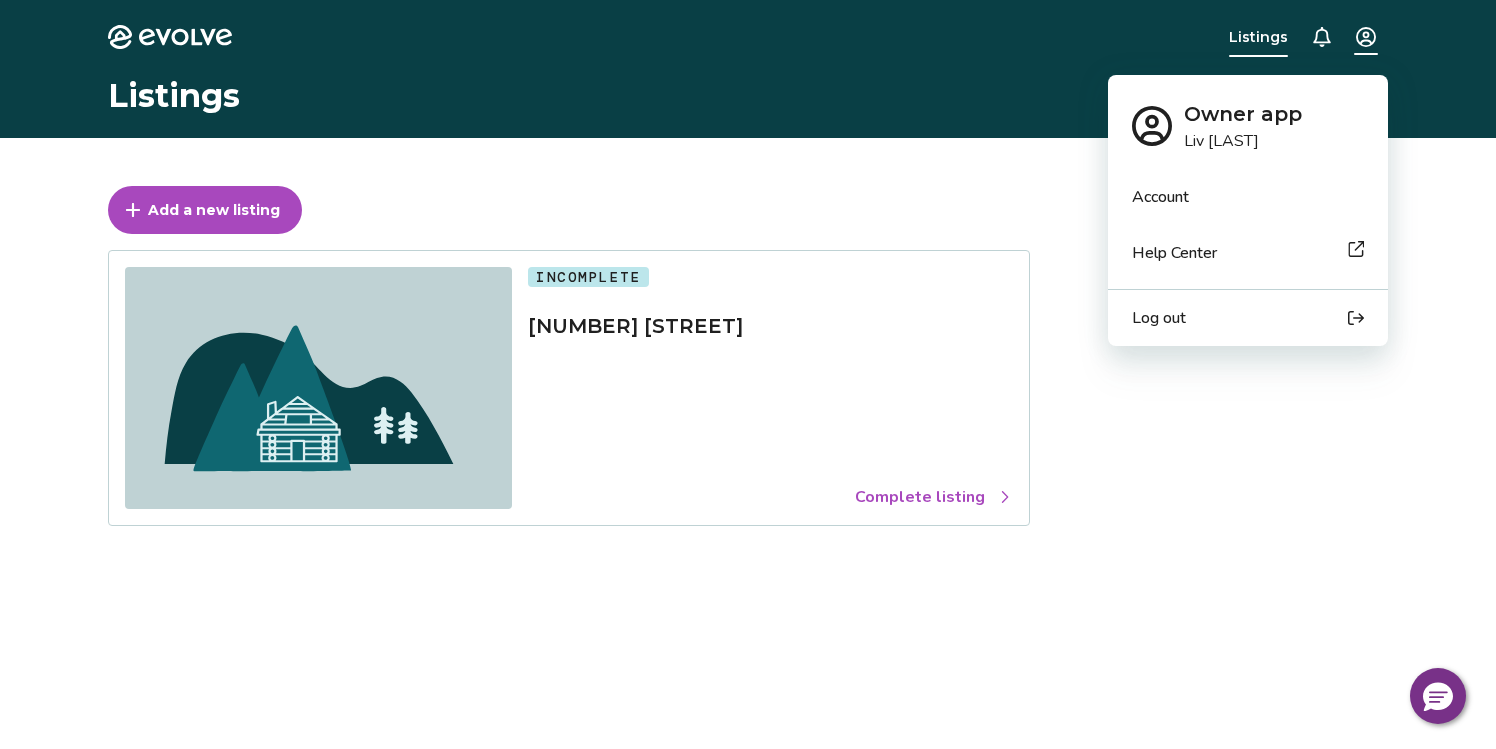click on "Account" at bounding box center [1160, 197] 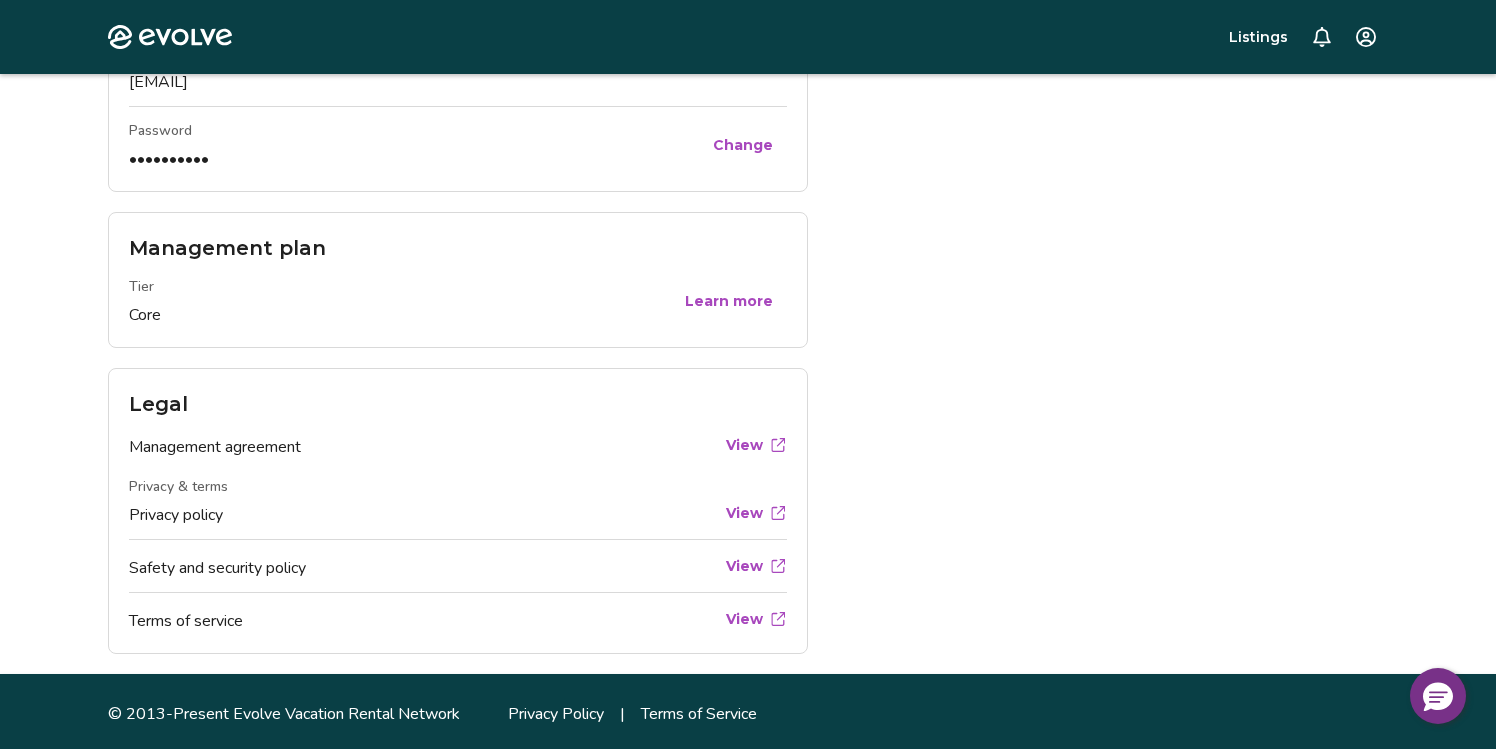 scroll, scrollTop: 650, scrollLeft: 0, axis: vertical 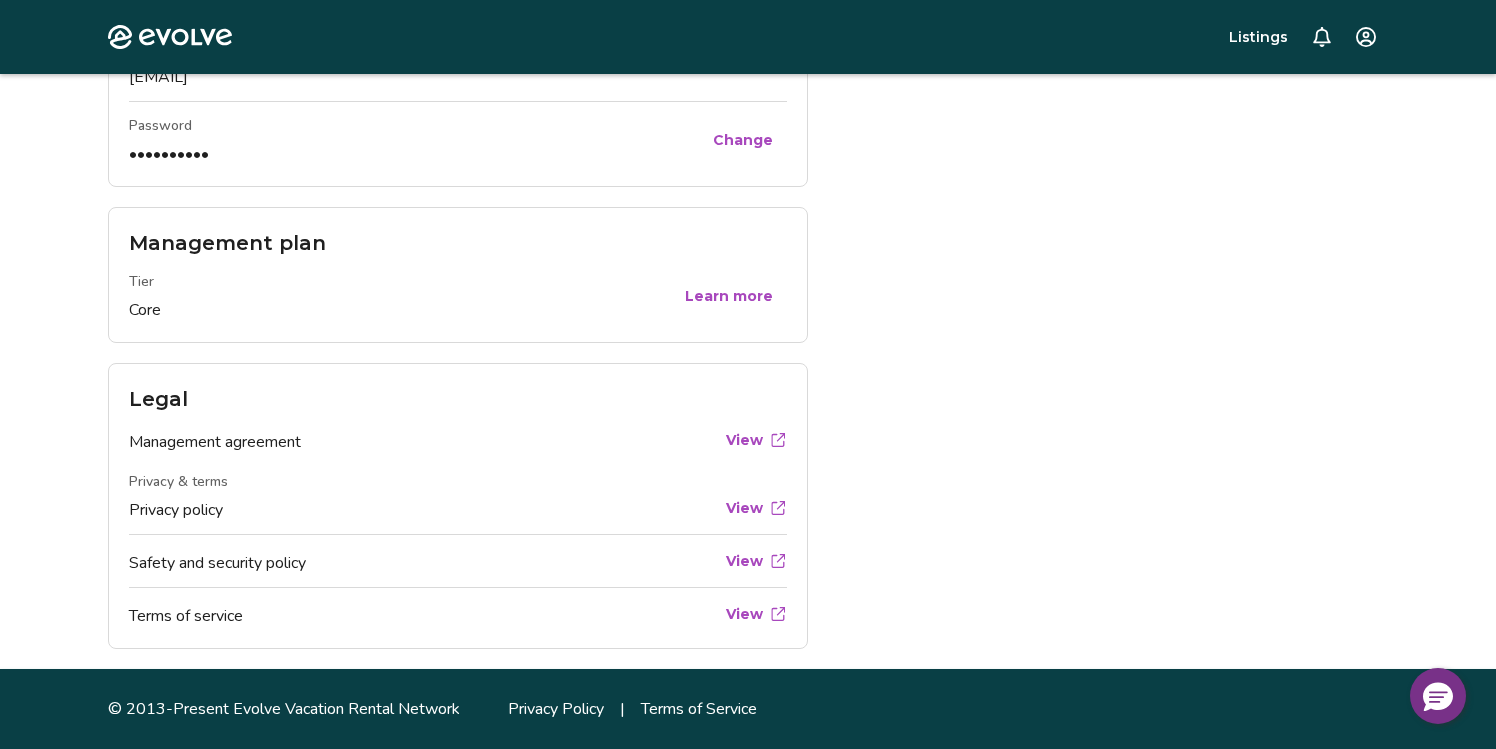click on "Learn more" at bounding box center (729, 296) 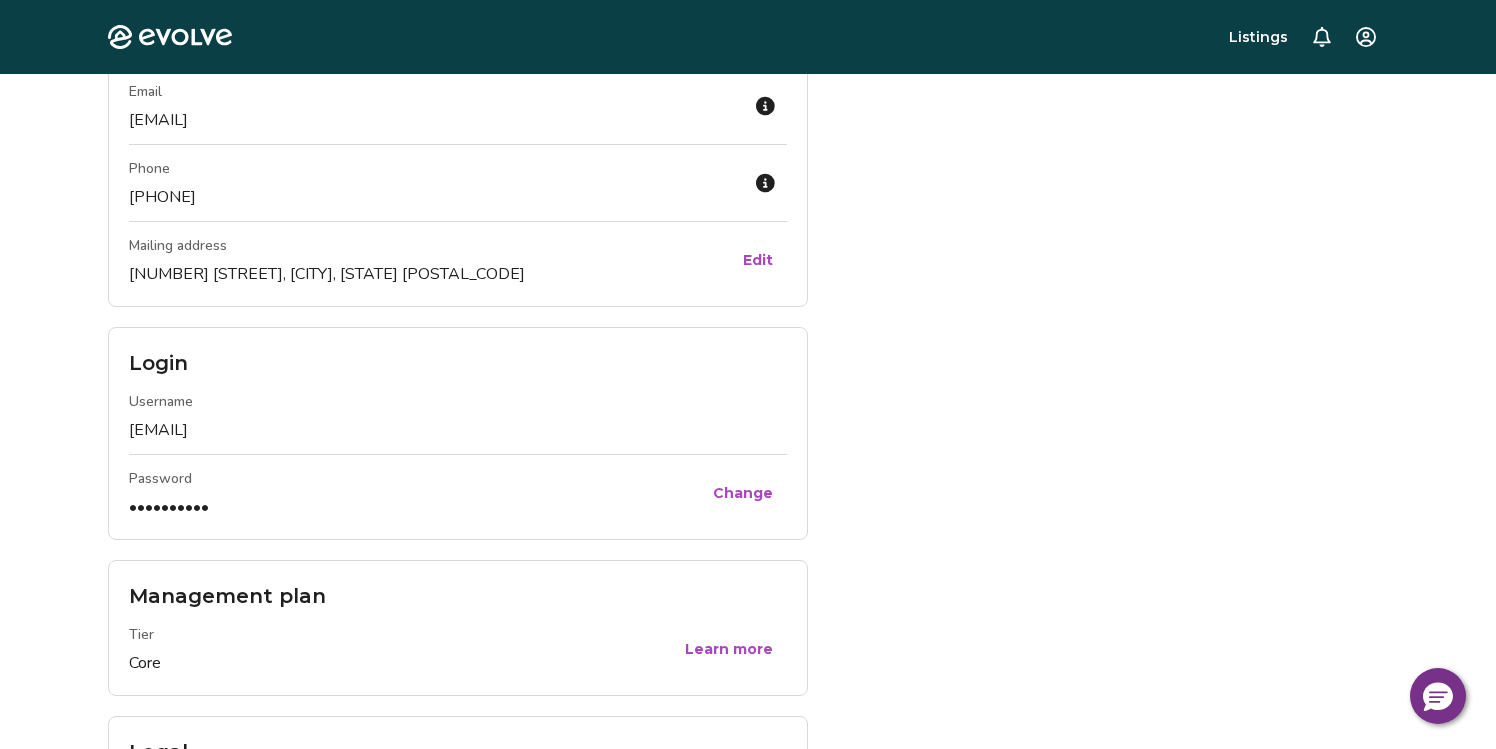 scroll, scrollTop: 0, scrollLeft: 0, axis: both 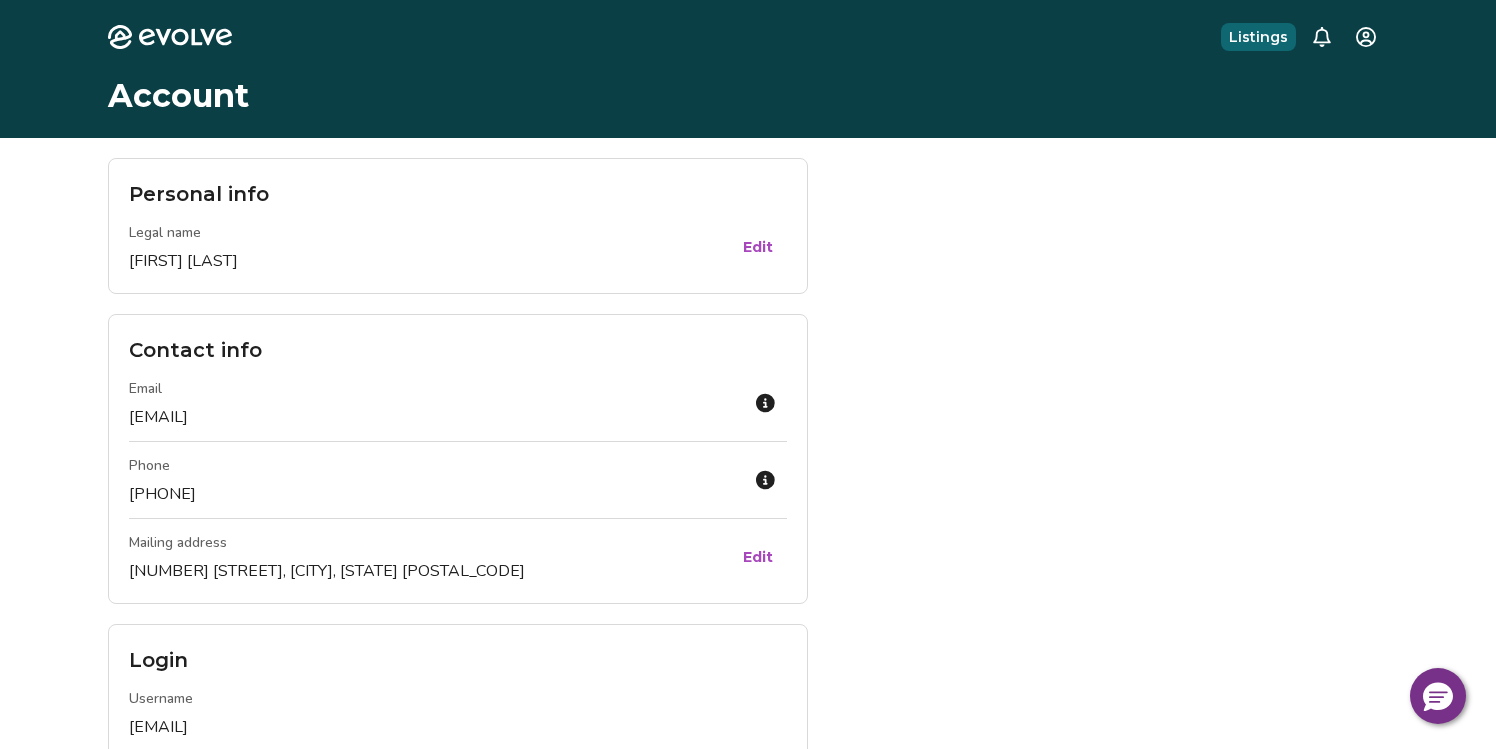 click on "Listings" at bounding box center (1258, 37) 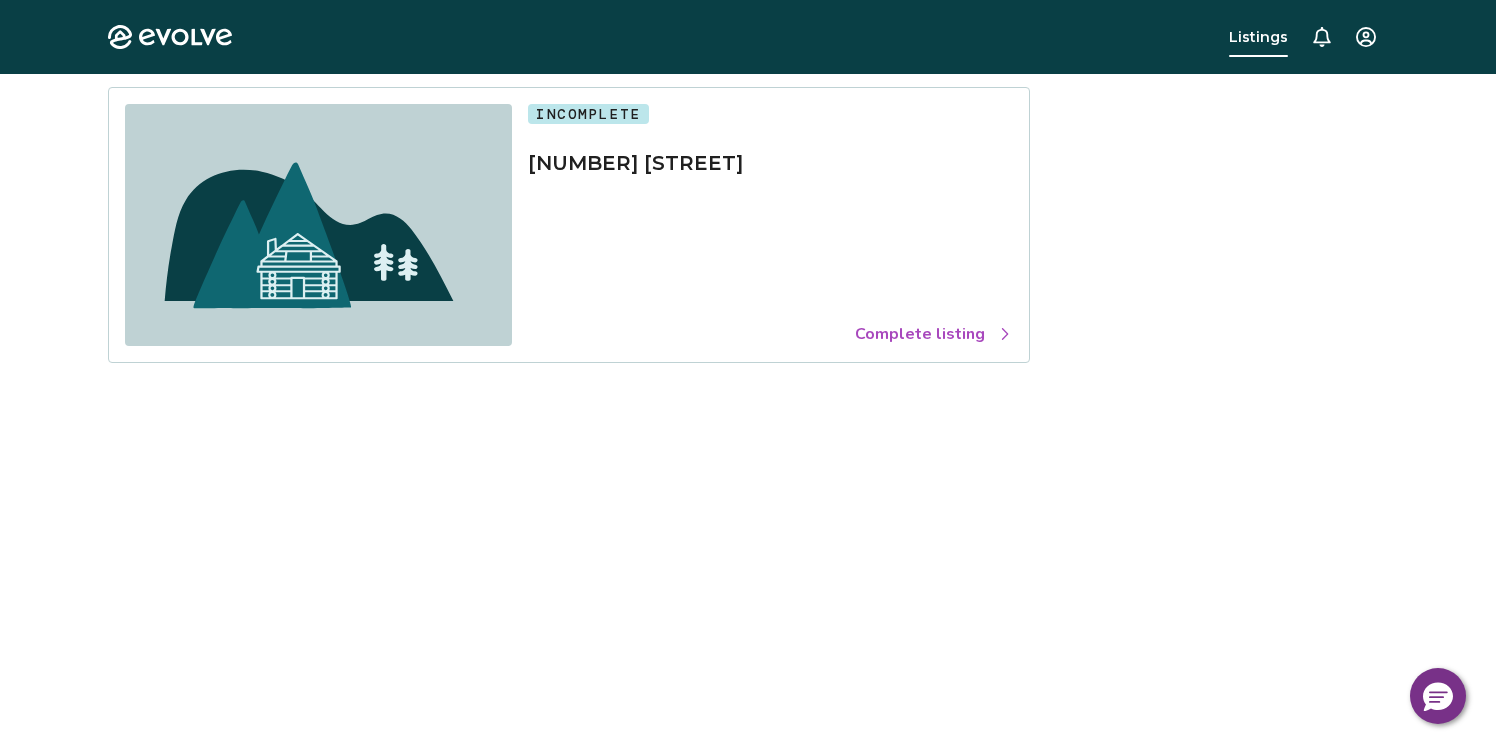 scroll, scrollTop: 285, scrollLeft: 0, axis: vertical 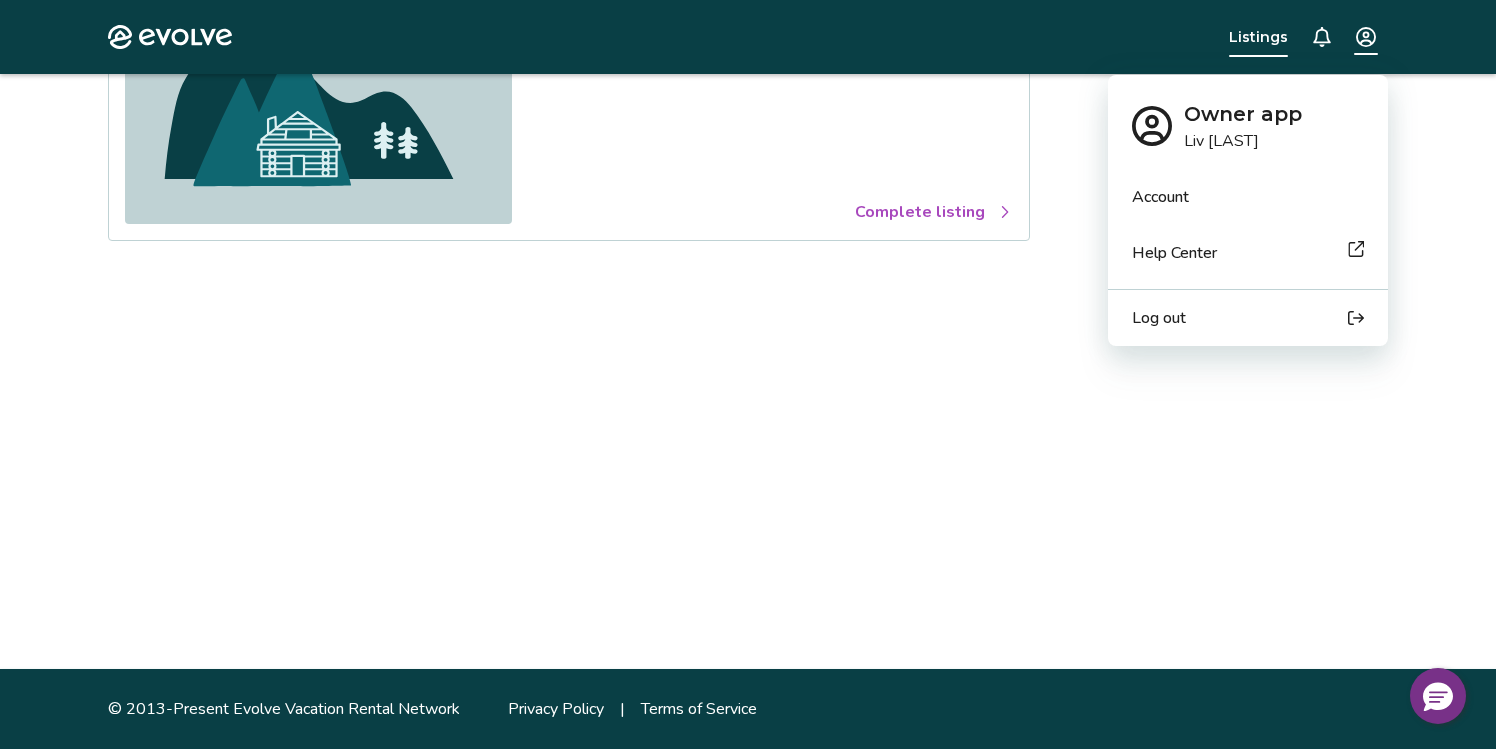 click on "Evolve Listings Listings Add a new listing Incomplete [NUMBER] [STREET] Complete listing © 2013-Present Evolve Vacation Rental Network Privacy Policy | Terms of Service
Owner app [FIRST]   [LAST] Account Help Center Log out" at bounding box center [748, 232] 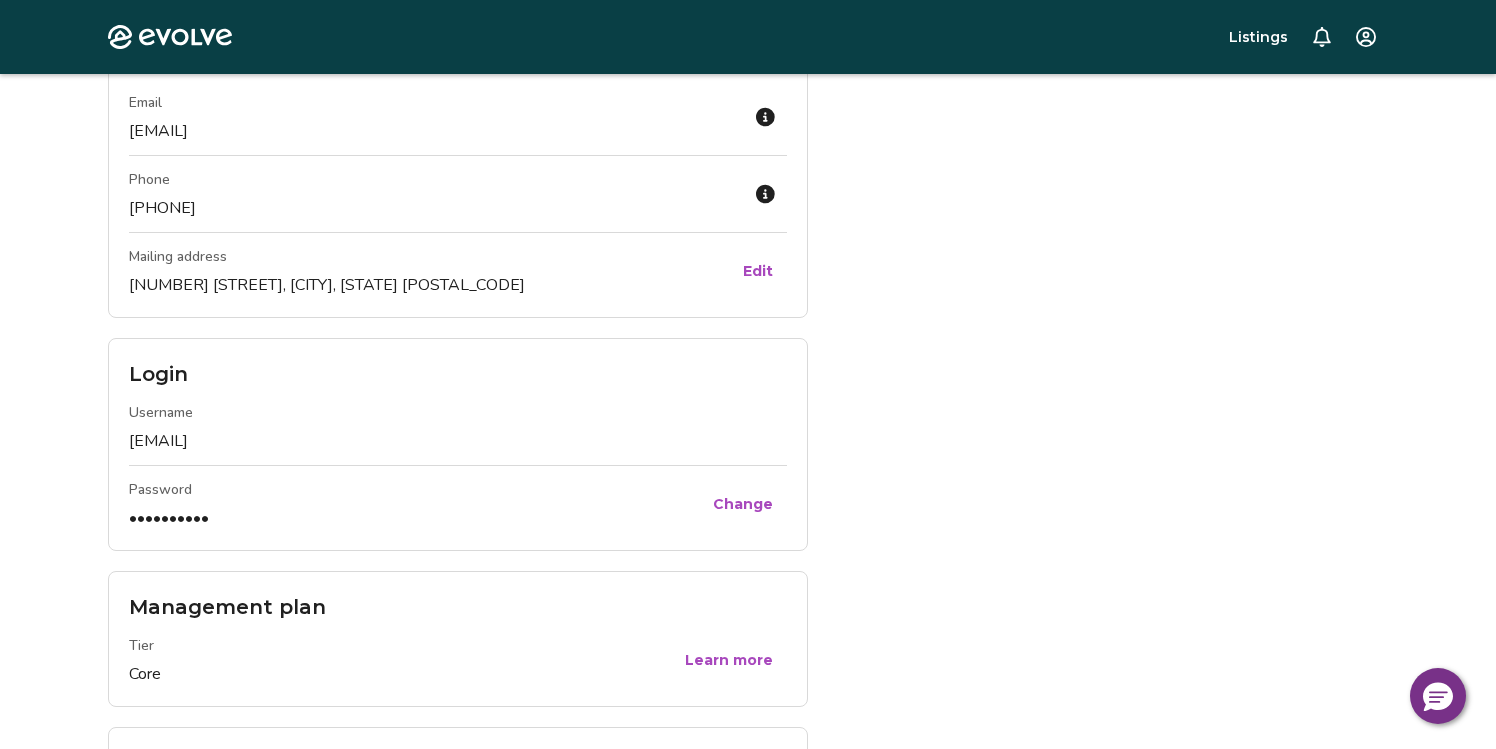 scroll, scrollTop: 280, scrollLeft: 0, axis: vertical 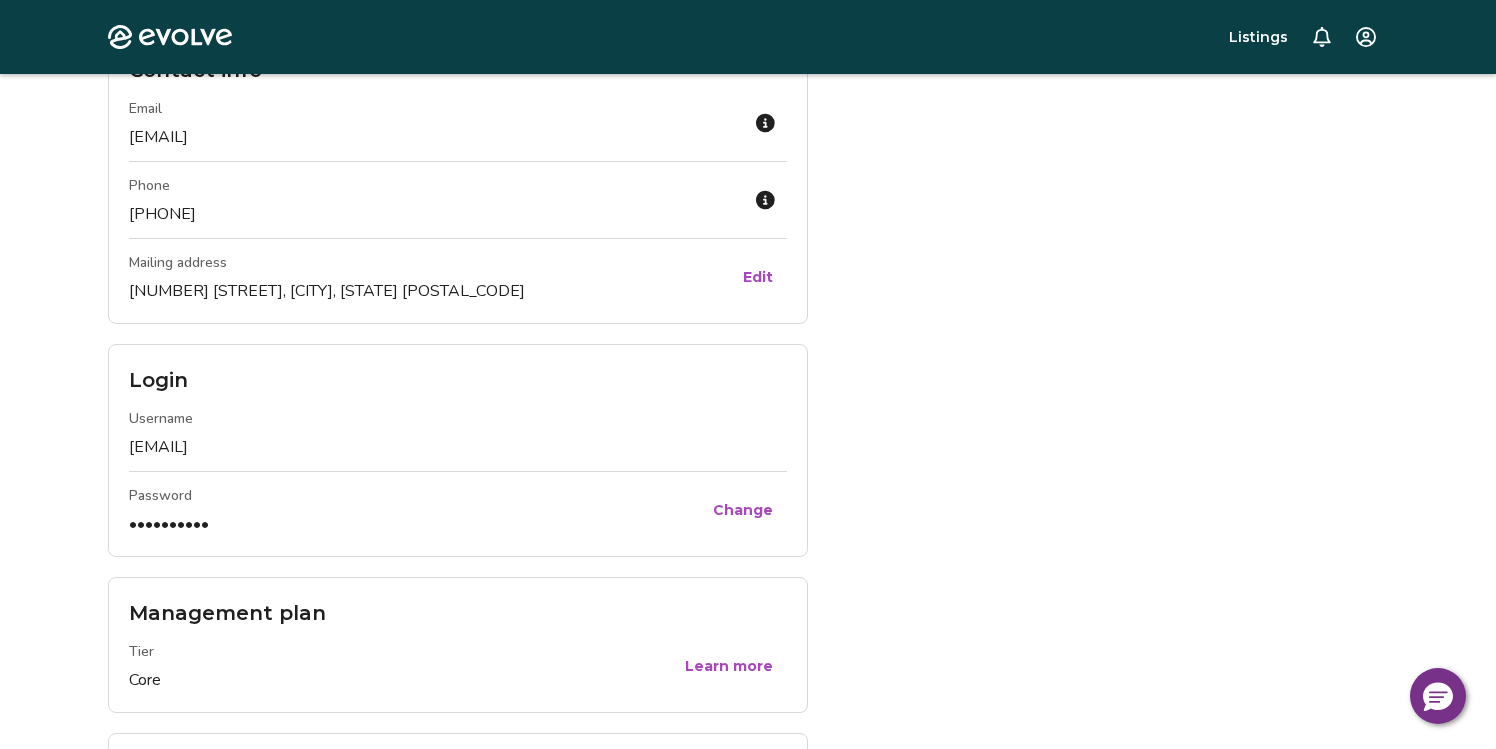 click on "Edit" at bounding box center (758, 277) 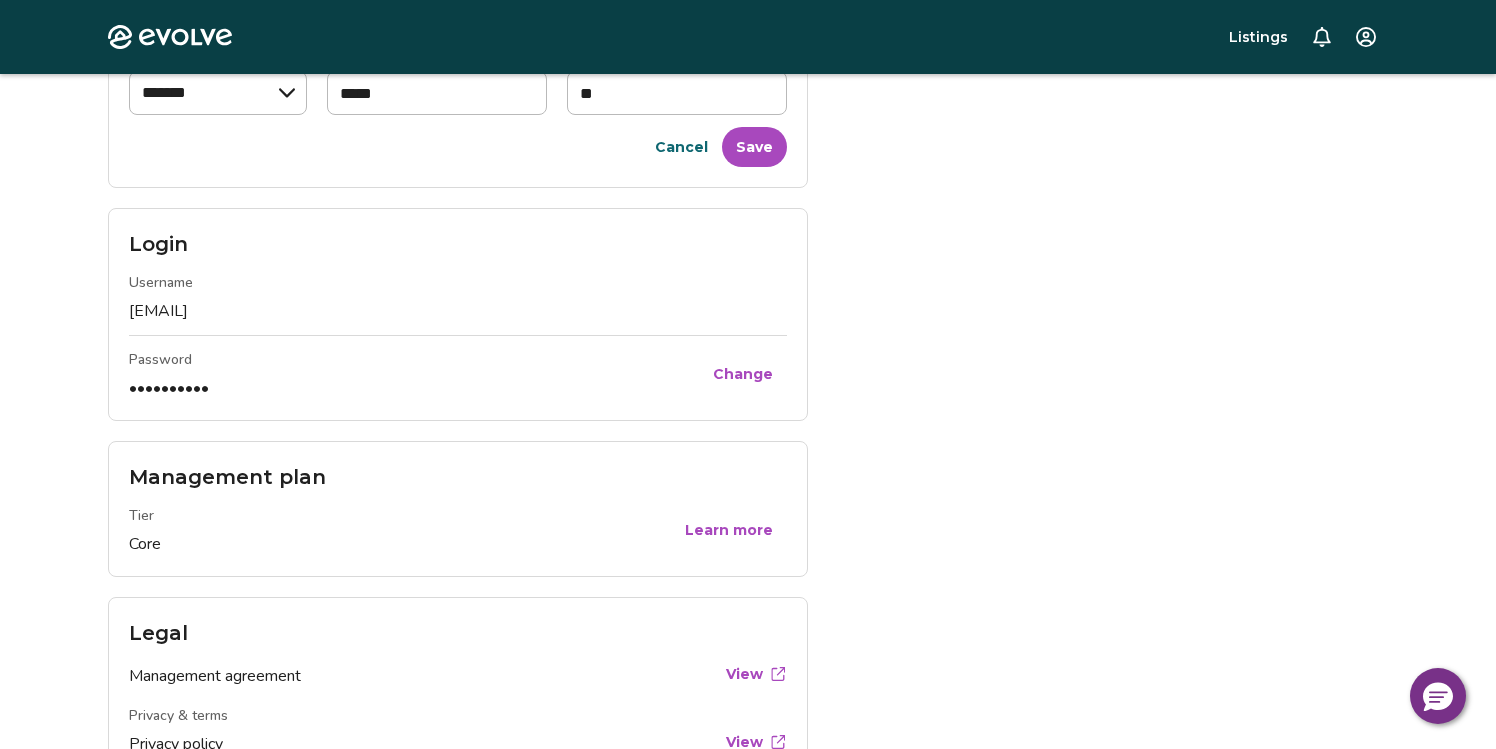 scroll, scrollTop: 619, scrollLeft: 0, axis: vertical 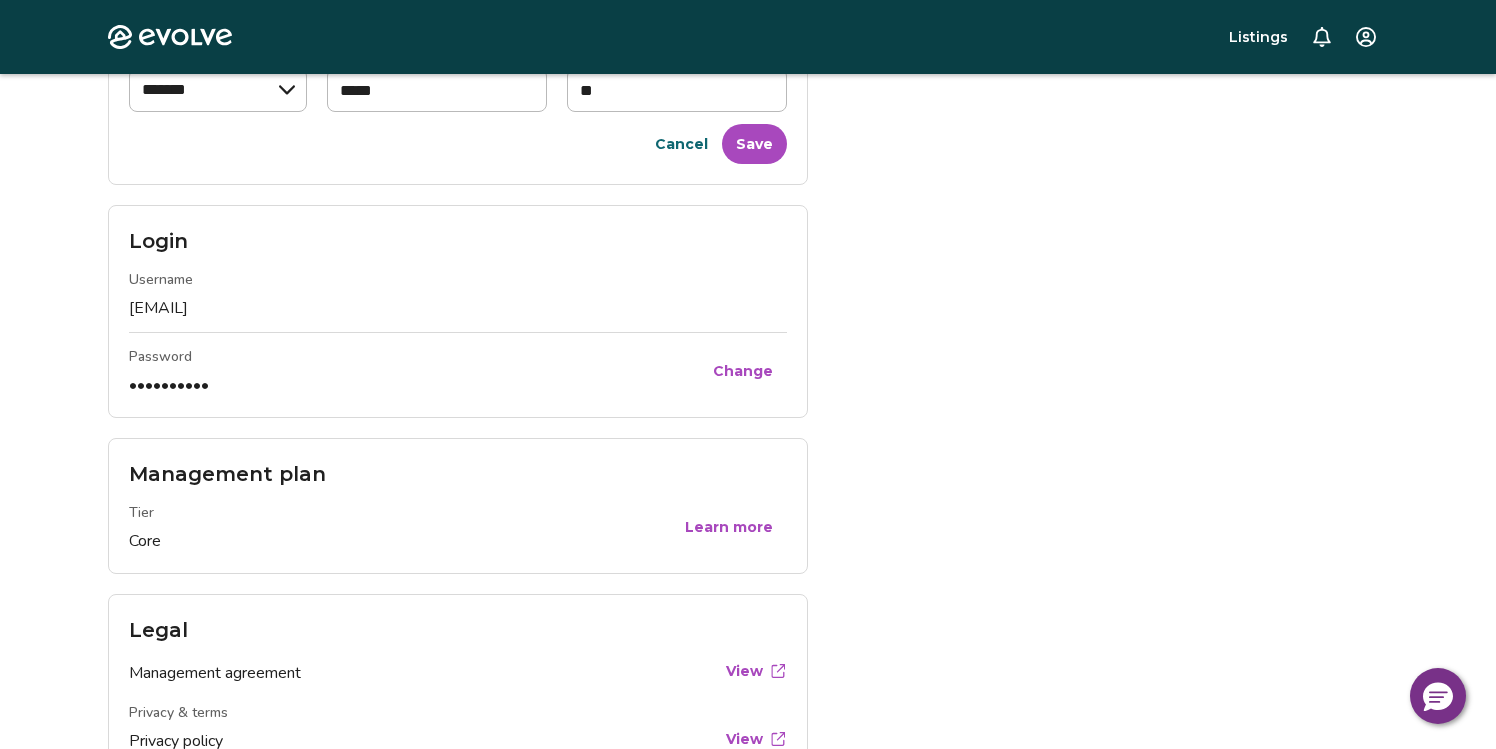 click on "Save" at bounding box center [754, 144] 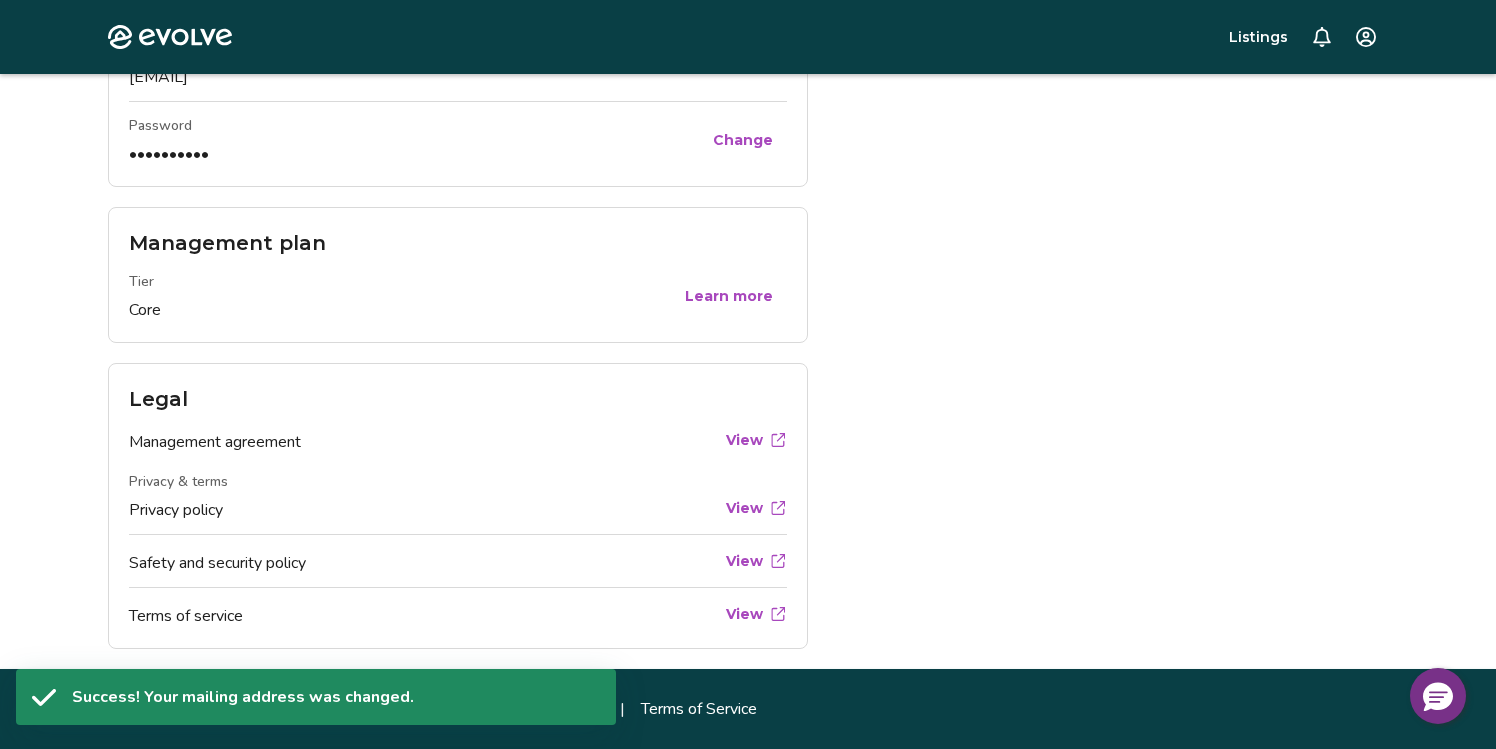 scroll, scrollTop: 650, scrollLeft: 0, axis: vertical 